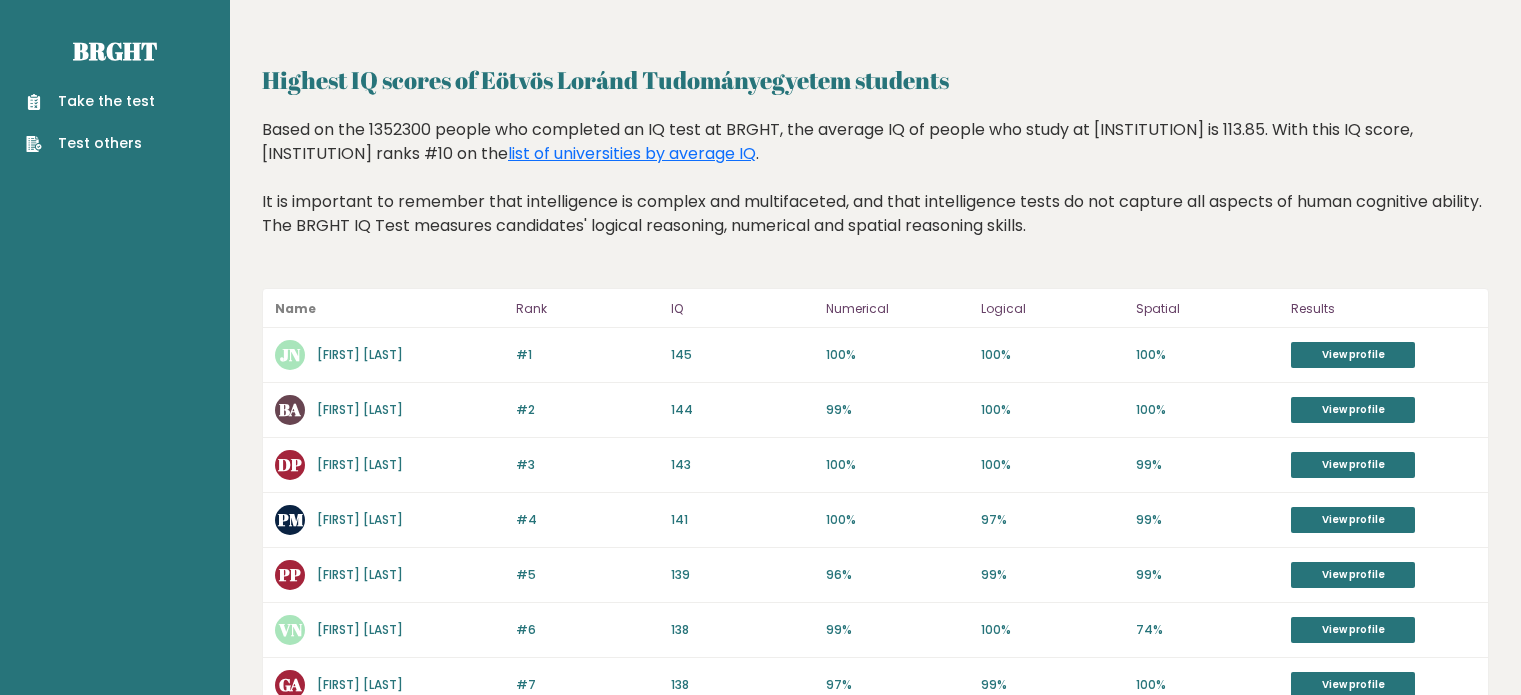 scroll, scrollTop: 0, scrollLeft: 0, axis: both 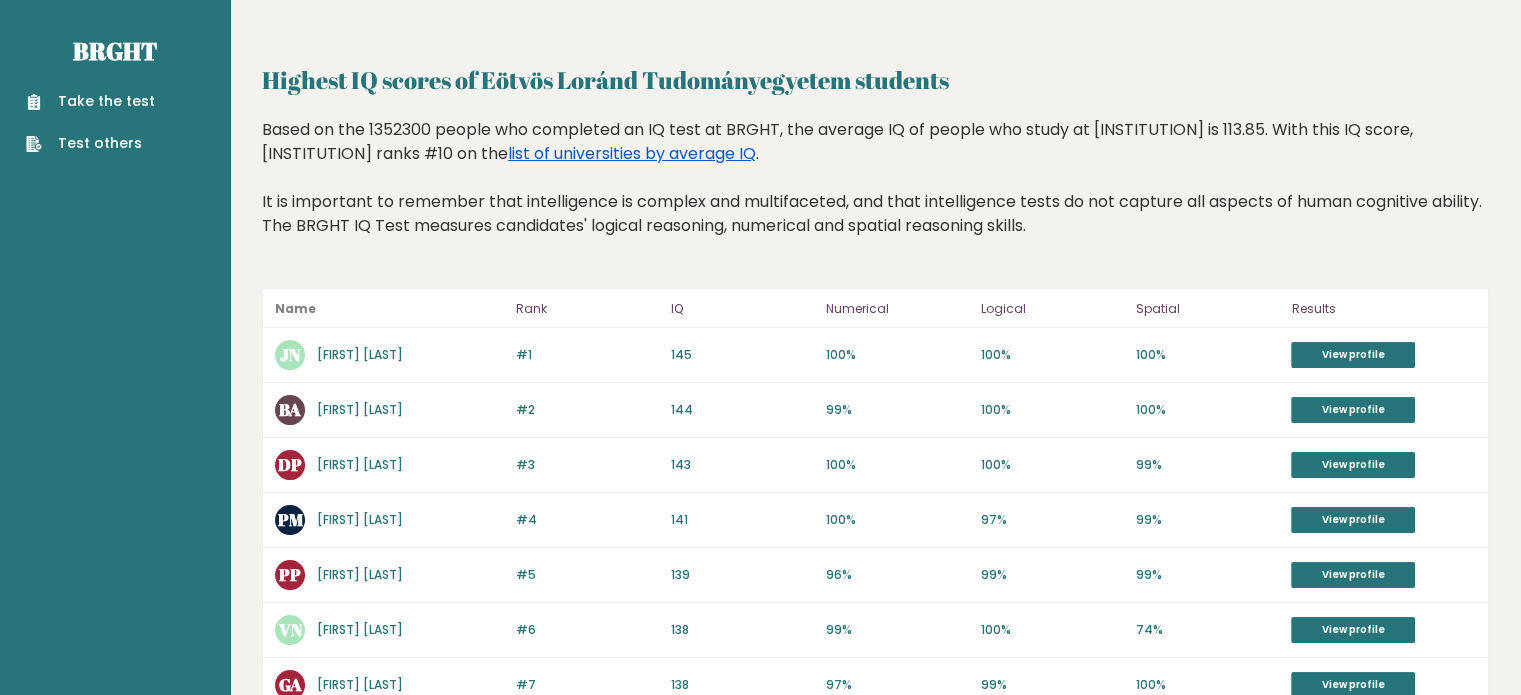 click on "list of universities by average IQ" at bounding box center (632, 153) 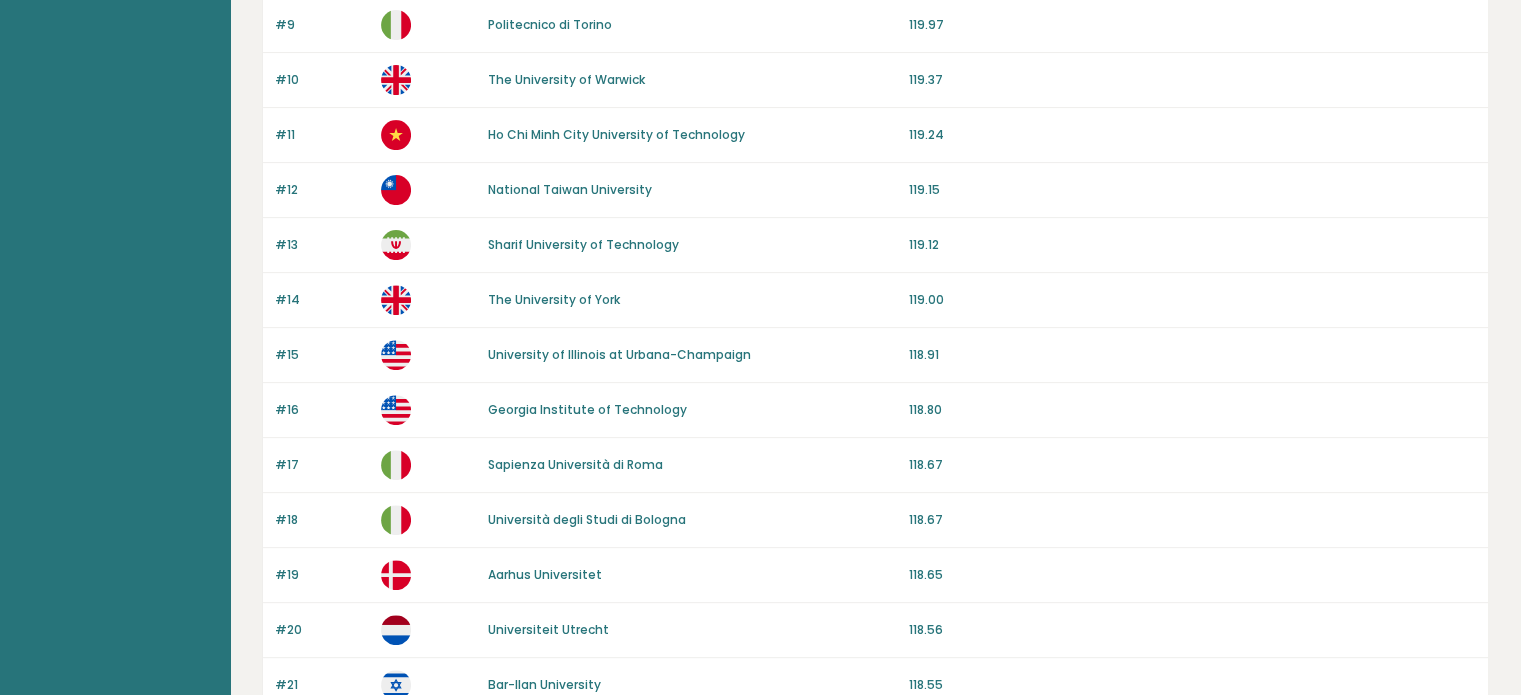 scroll, scrollTop: 680, scrollLeft: 0, axis: vertical 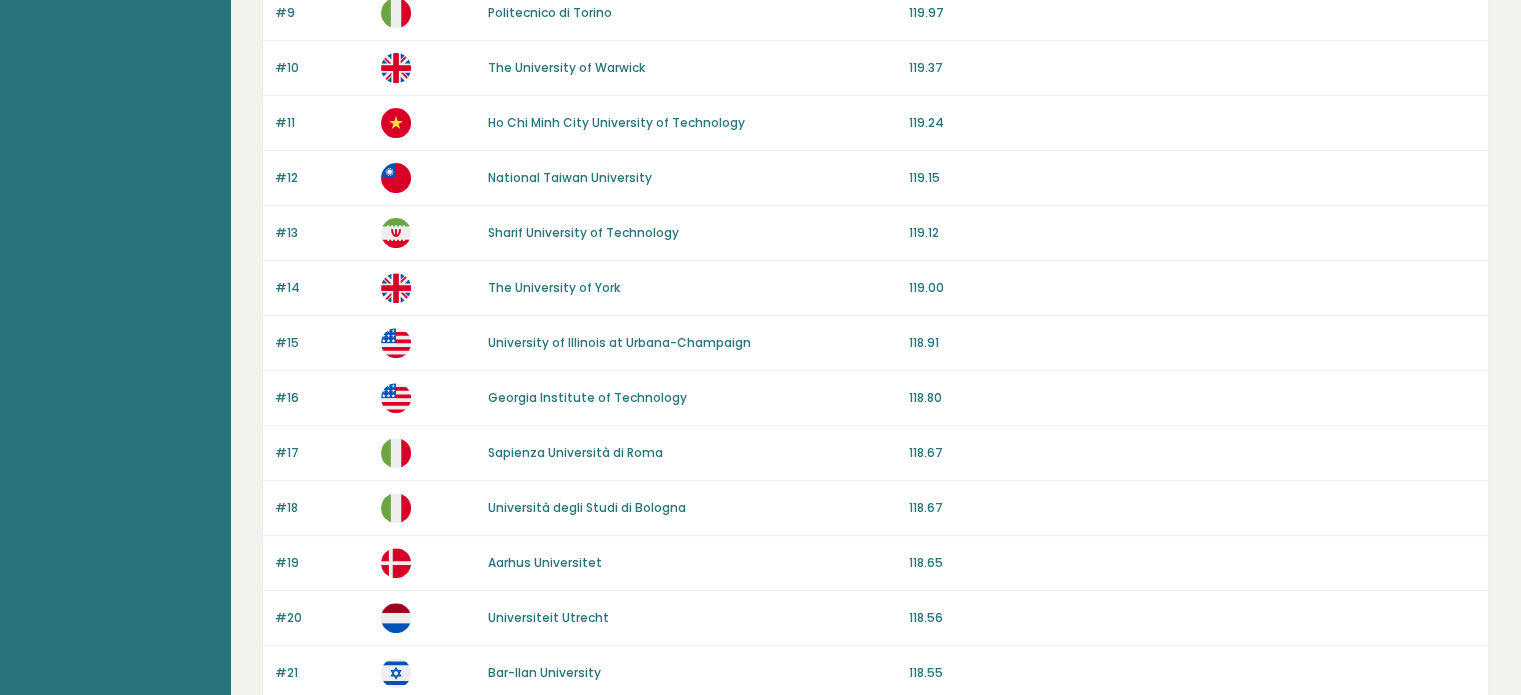 click on "Ho Chi Minh City University of Technology" at bounding box center (616, 122) 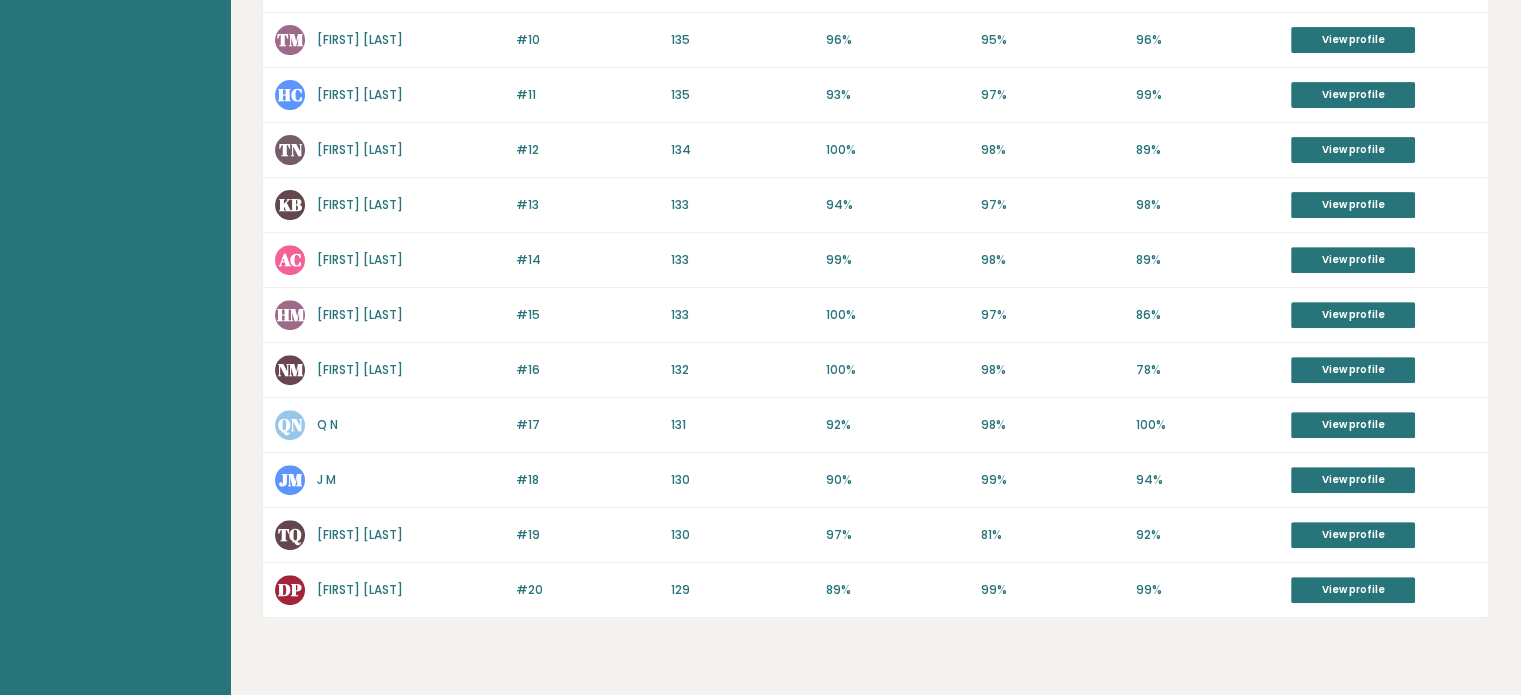 scroll, scrollTop: 760, scrollLeft: 0, axis: vertical 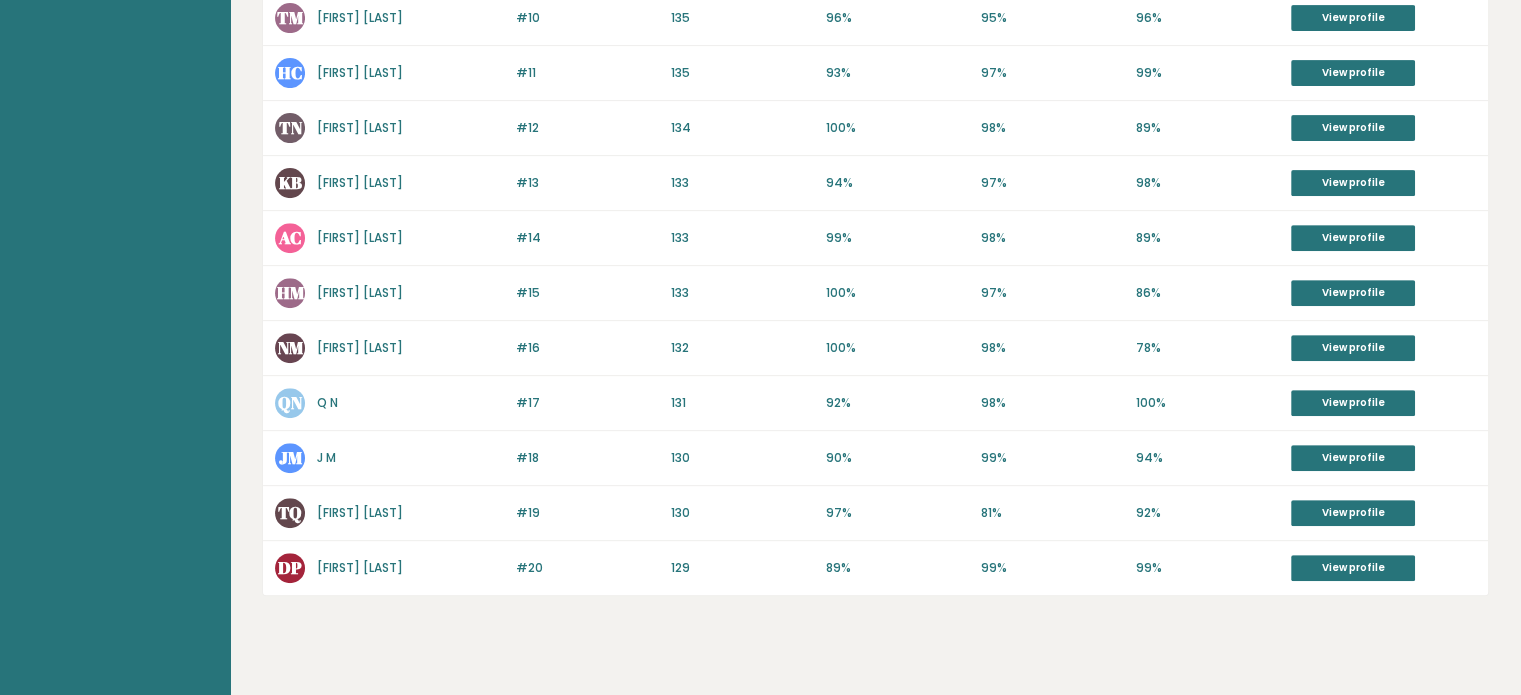 click on "Q N" at bounding box center [327, 402] 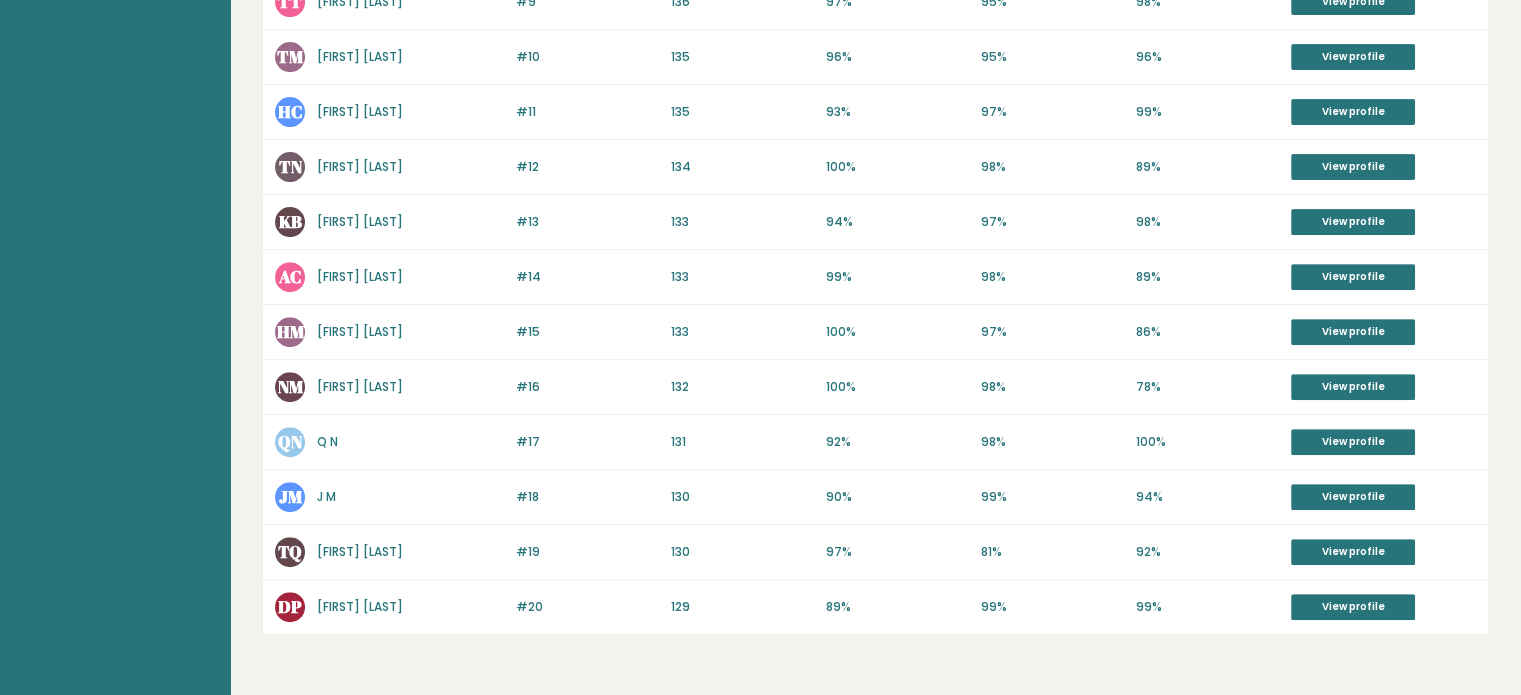 scroll, scrollTop: 720, scrollLeft: 0, axis: vertical 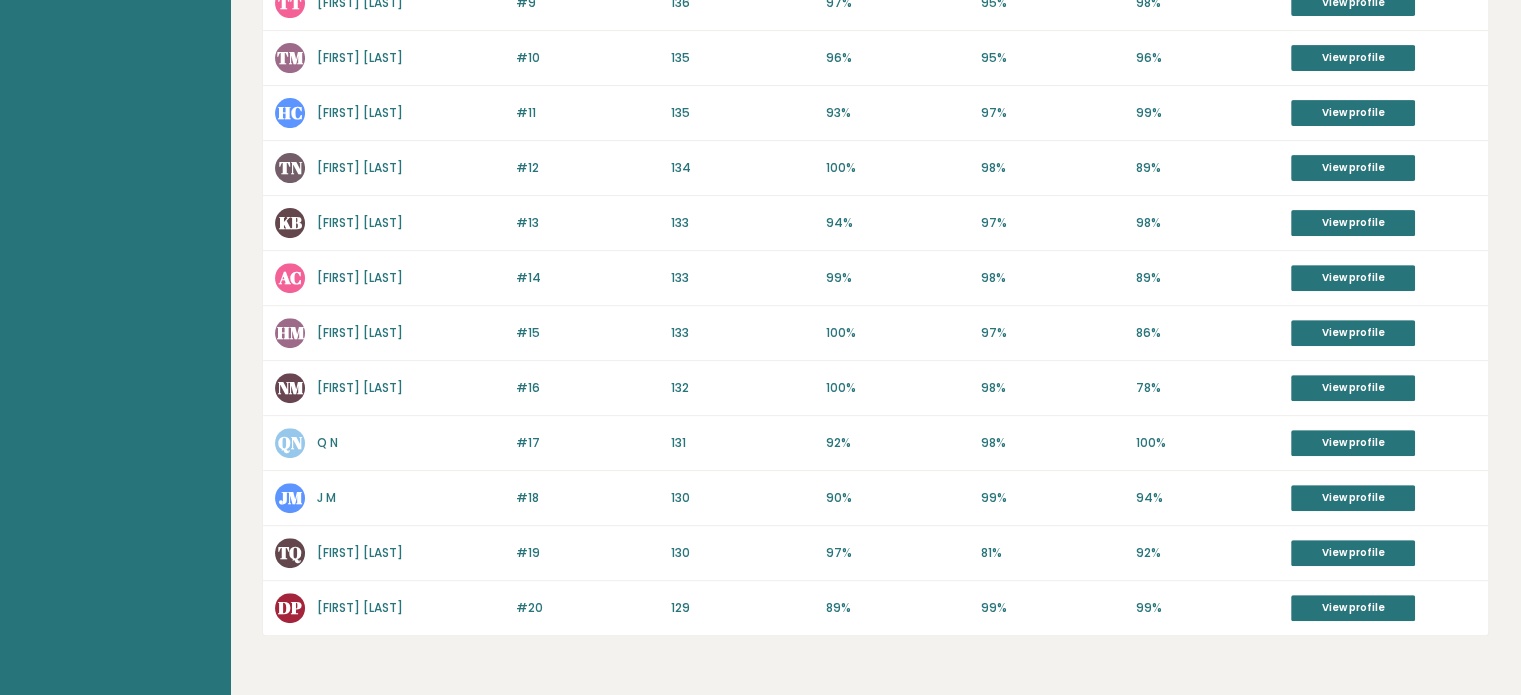 click on "Ngueyn Minhduc" at bounding box center [360, 387] 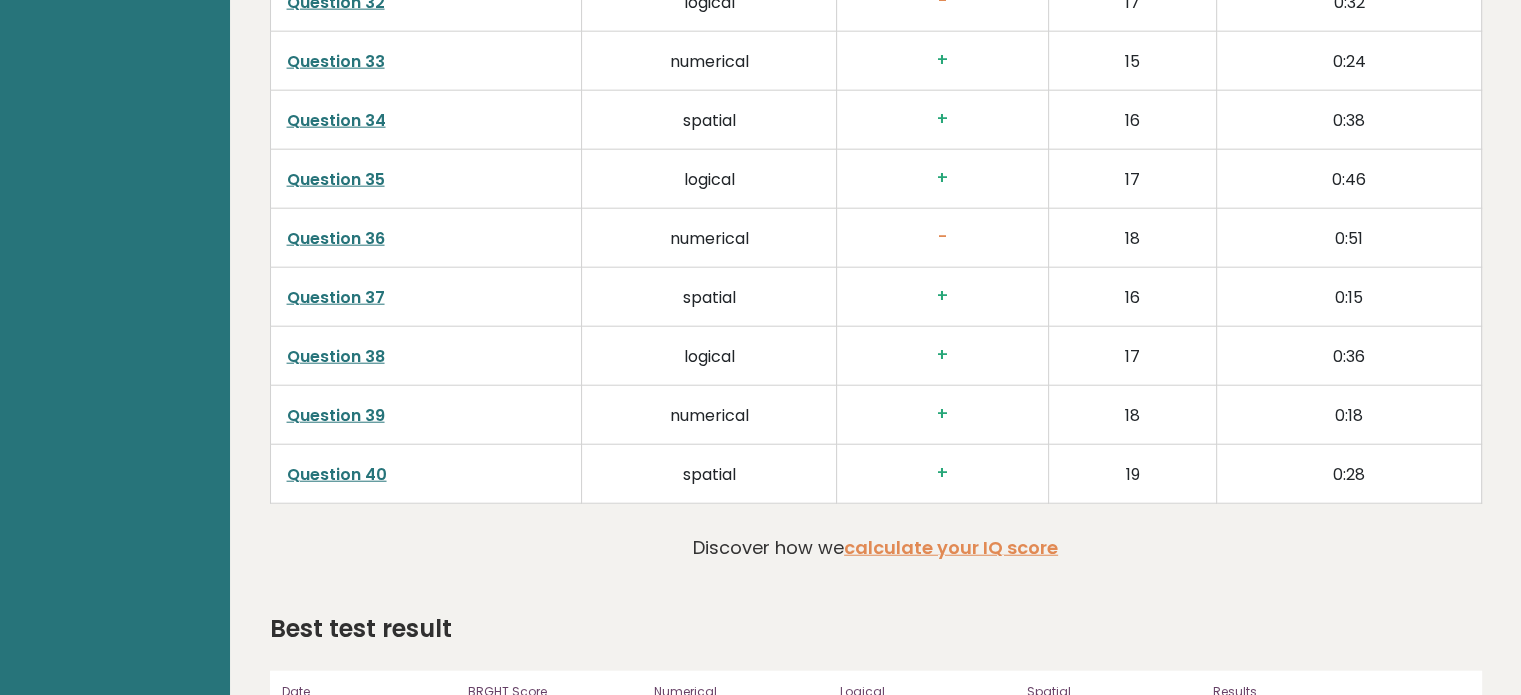 scroll, scrollTop: 4944, scrollLeft: 0, axis: vertical 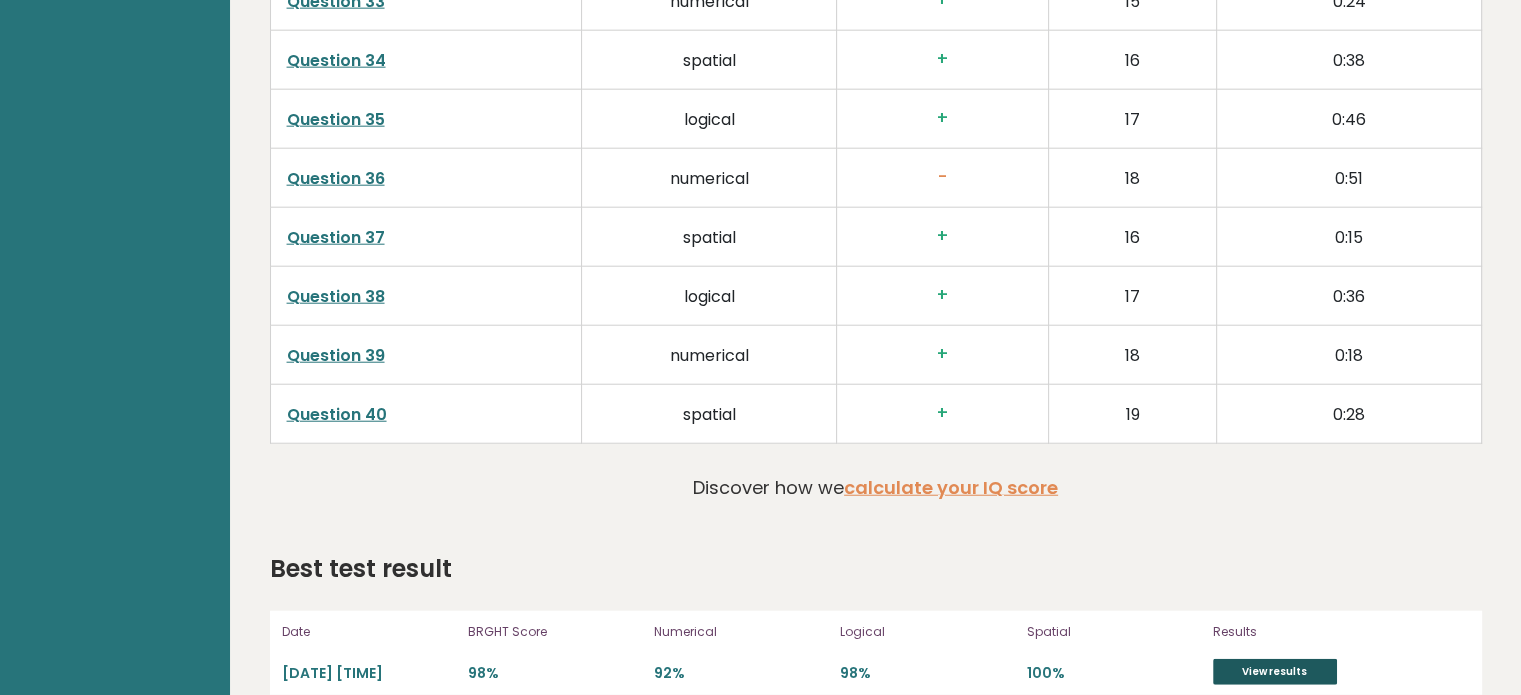 click on "View results" at bounding box center (1275, 672) 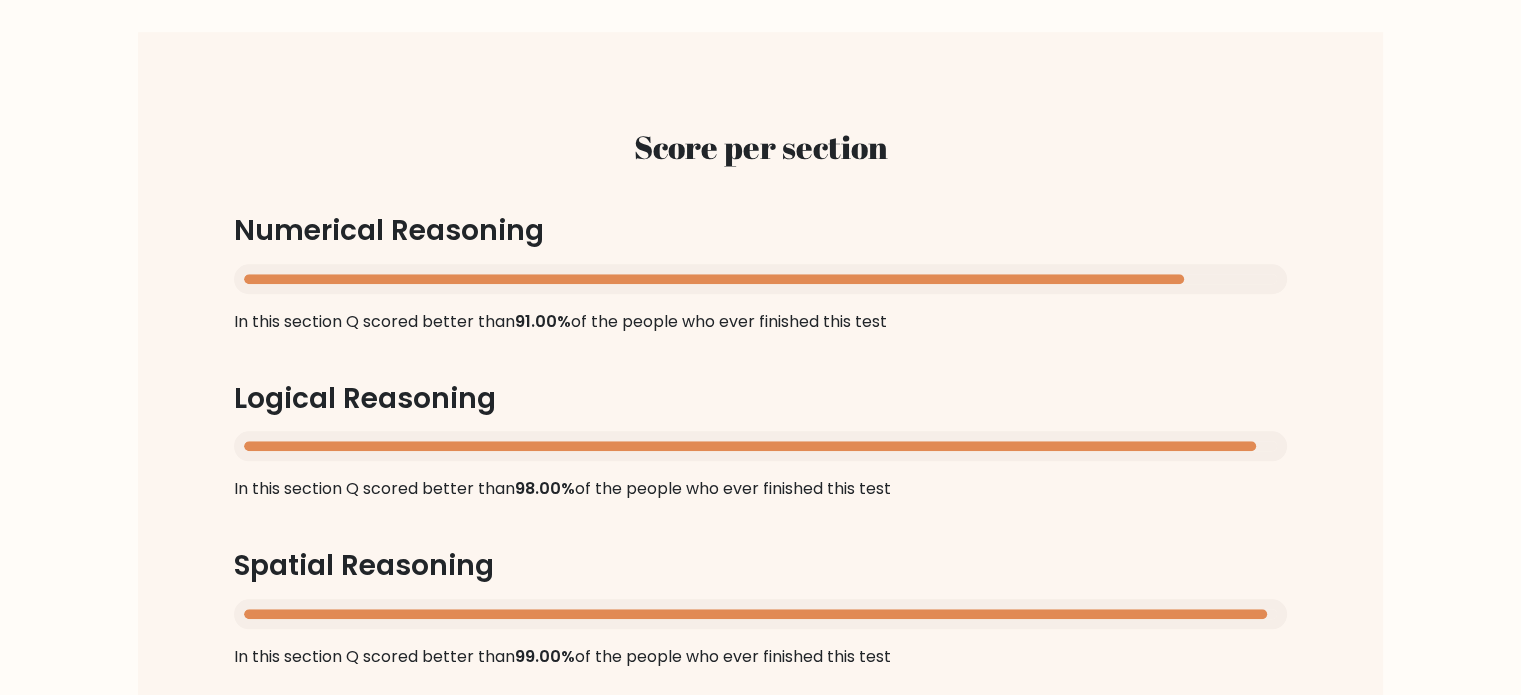 scroll, scrollTop: 1600, scrollLeft: 0, axis: vertical 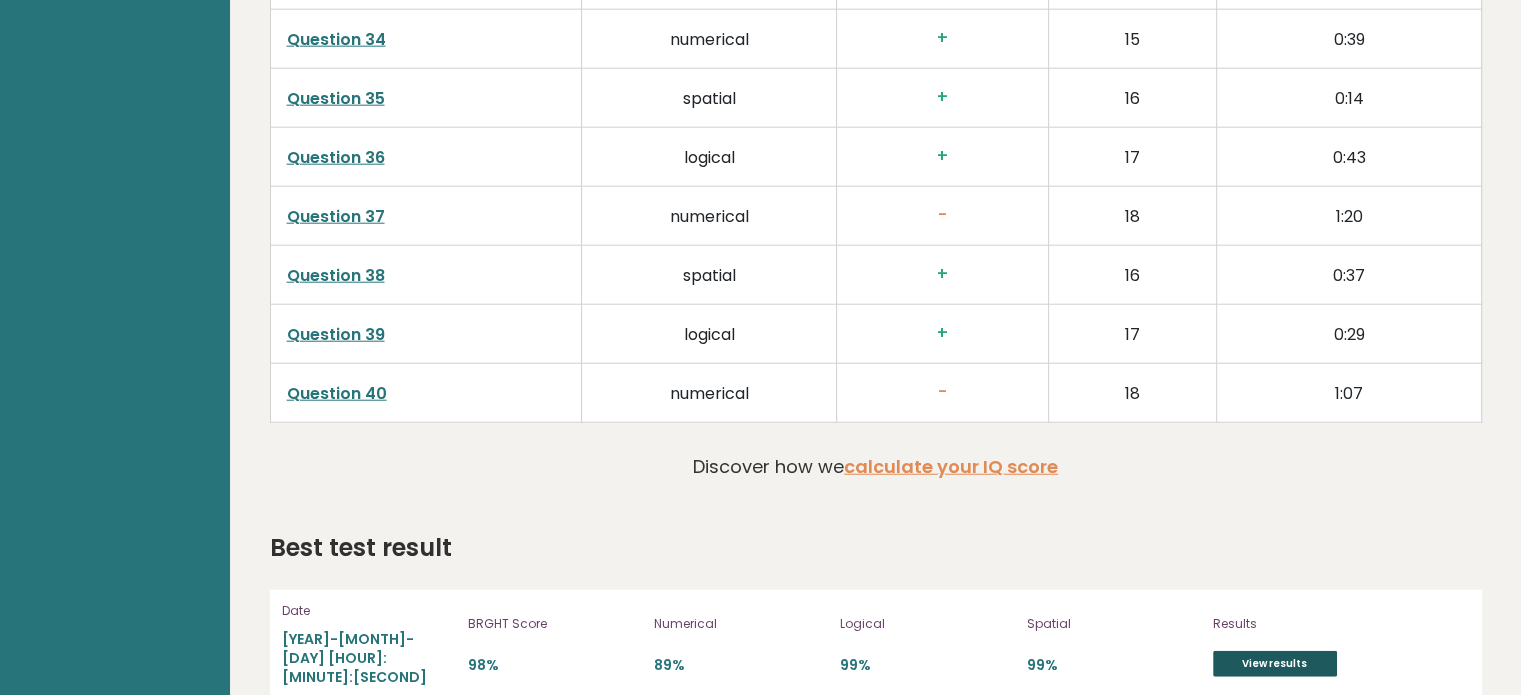 click on "View results" at bounding box center (1275, 664) 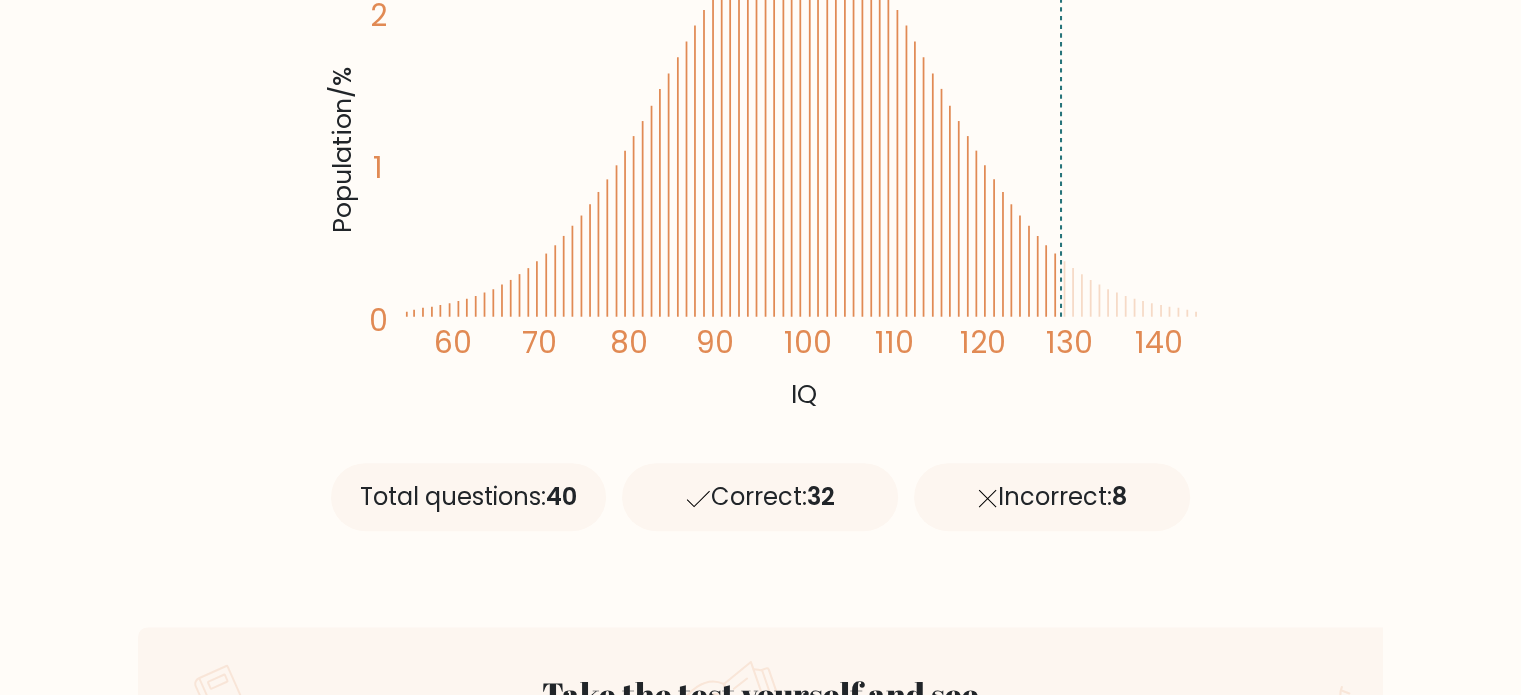 scroll, scrollTop: 520, scrollLeft: 0, axis: vertical 